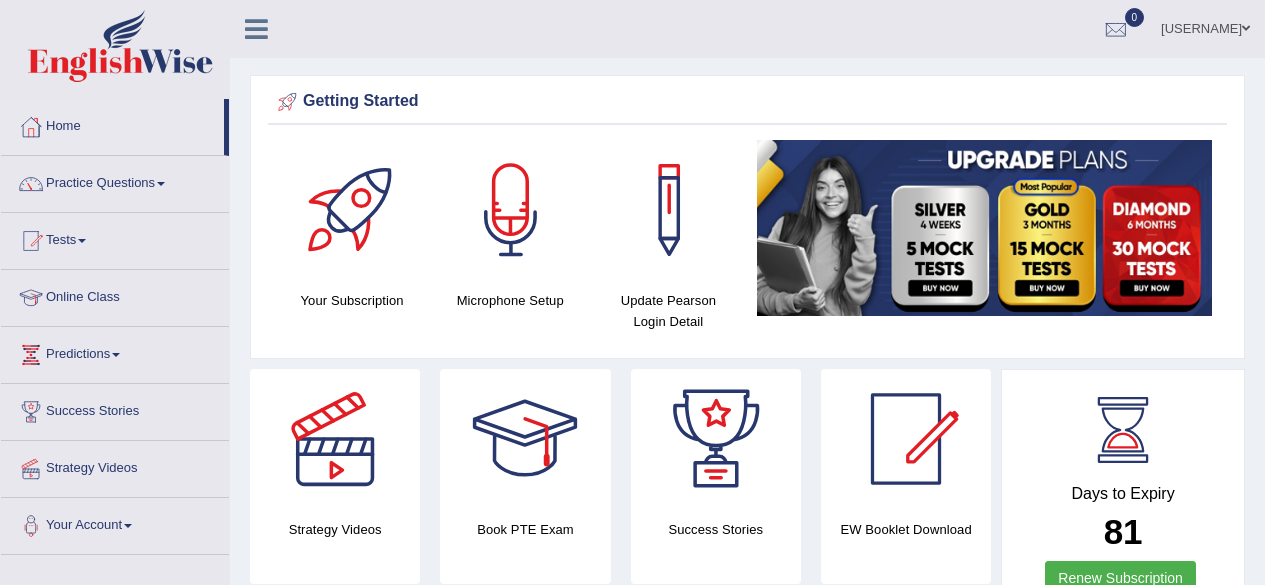 scroll, scrollTop: 0, scrollLeft: 0, axis: both 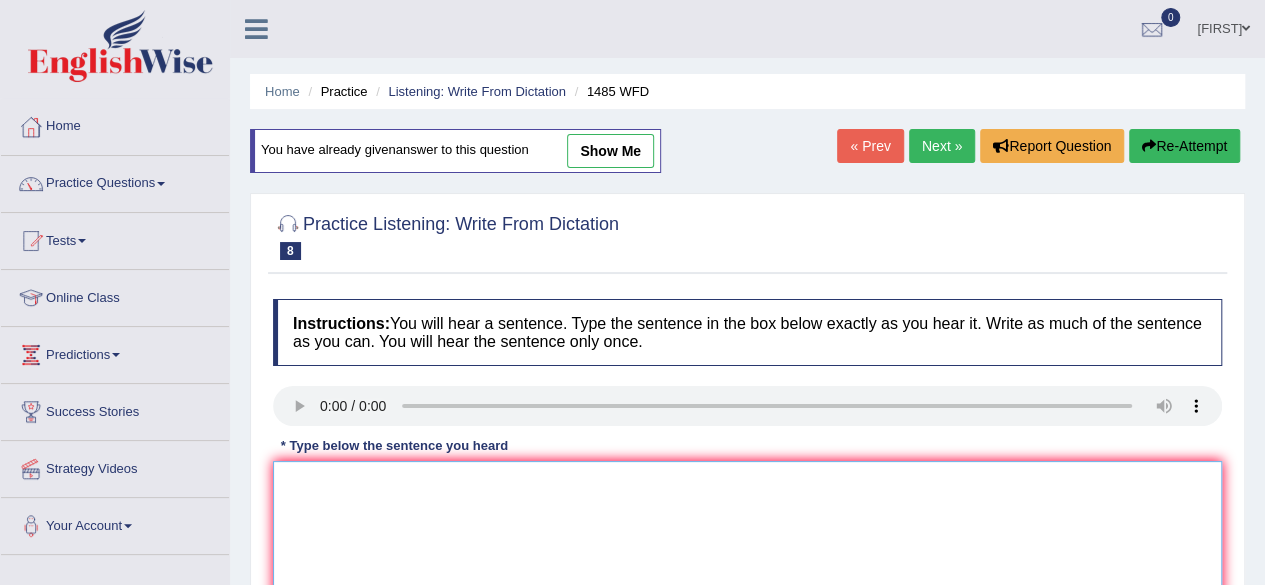 click at bounding box center [747, 558] 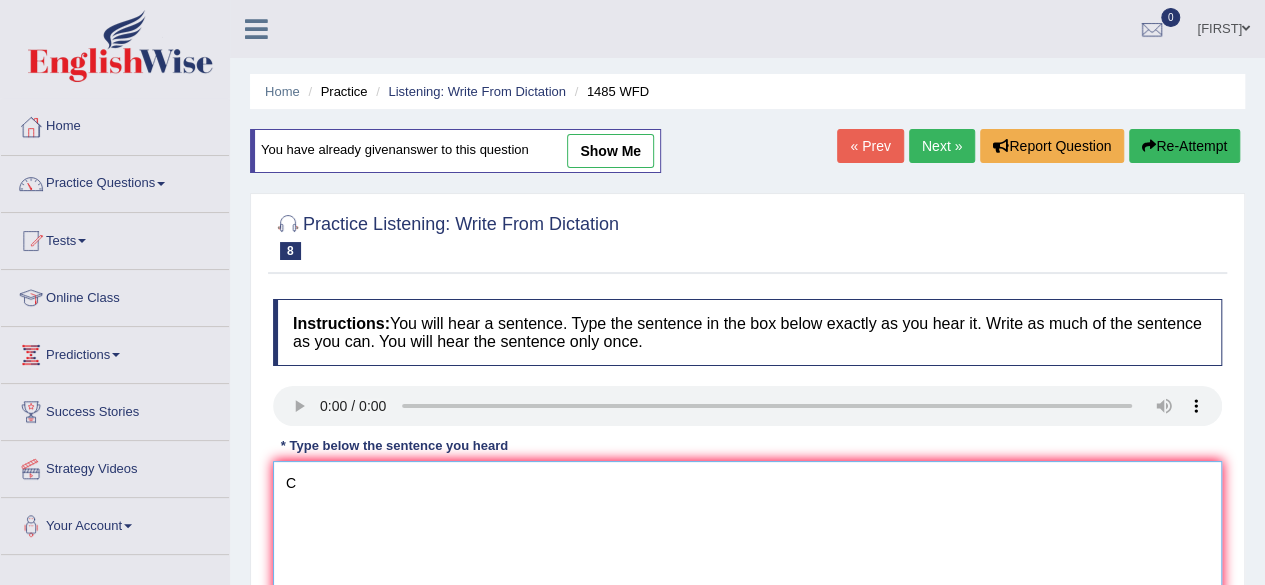 type on "C" 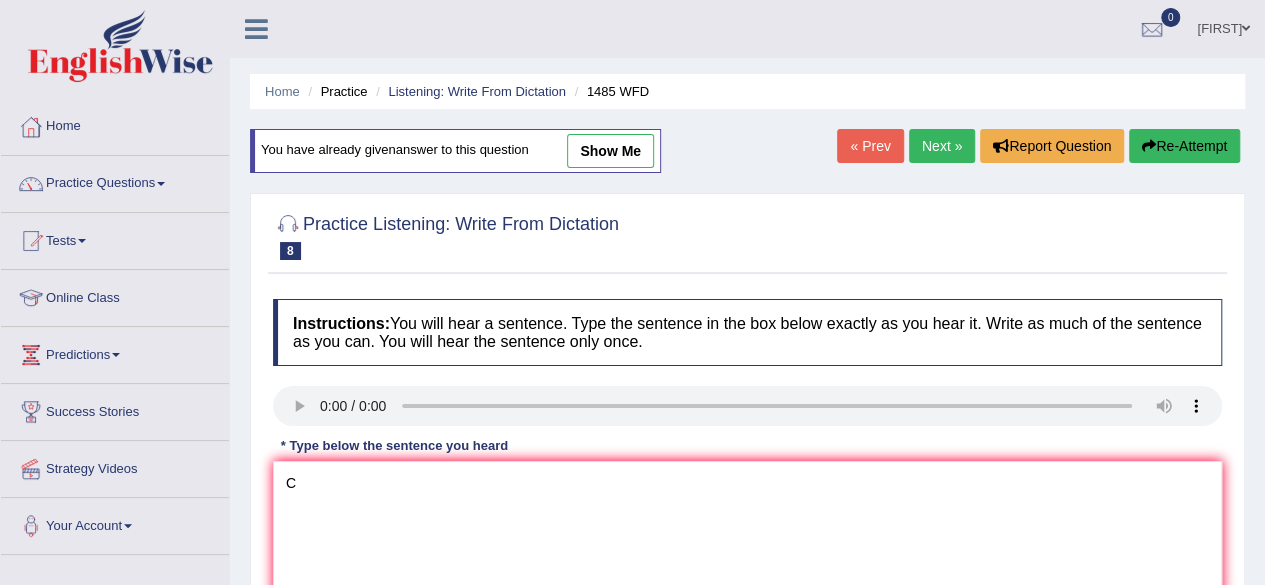 click on "Next »" at bounding box center [942, 146] 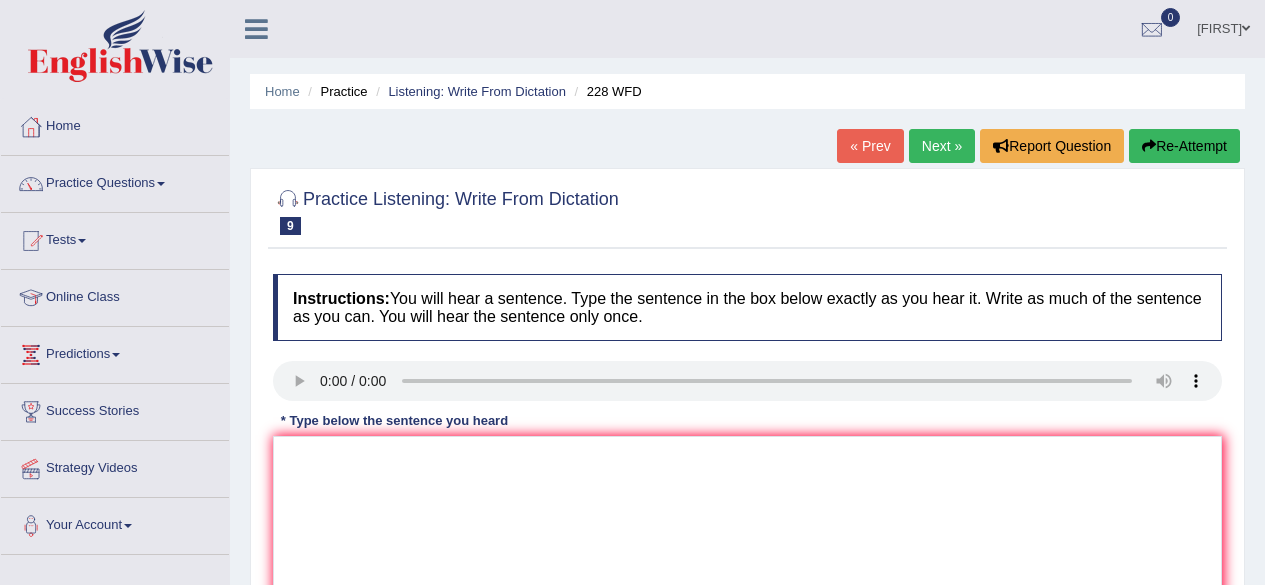 scroll, scrollTop: 0, scrollLeft: 0, axis: both 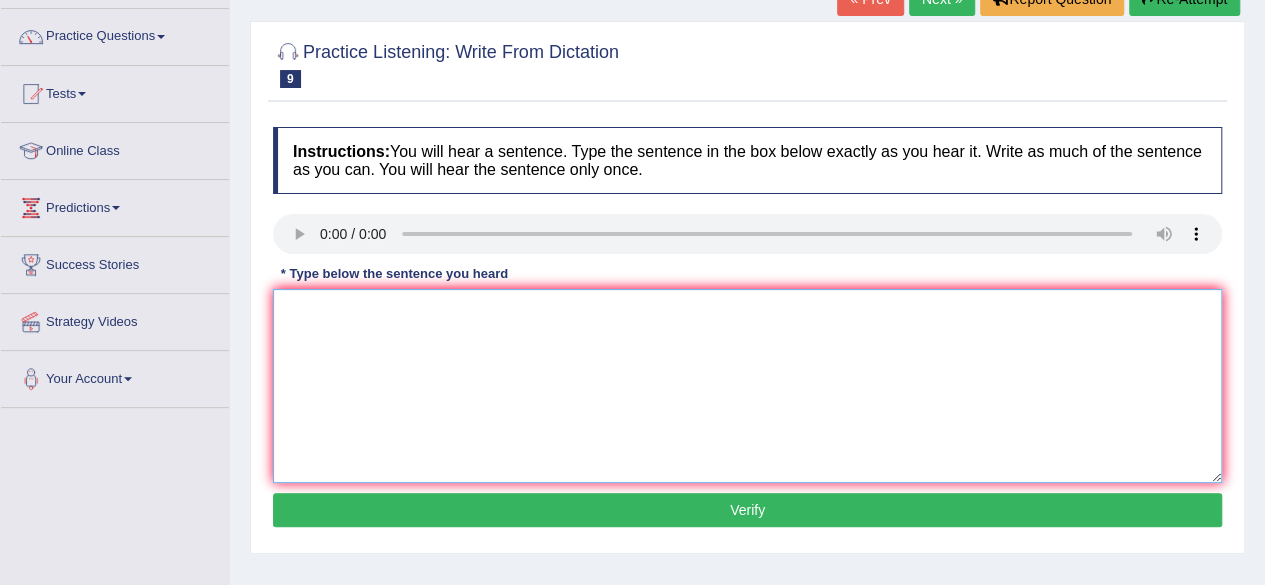 click at bounding box center (747, 386) 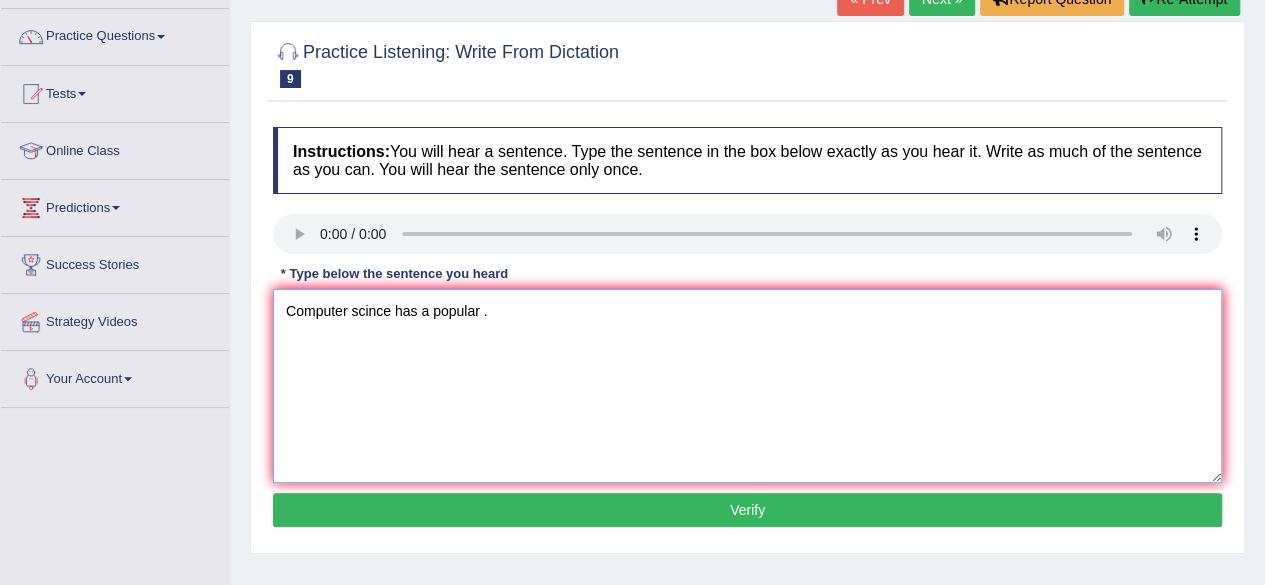 type on "Computer scince has a popular ." 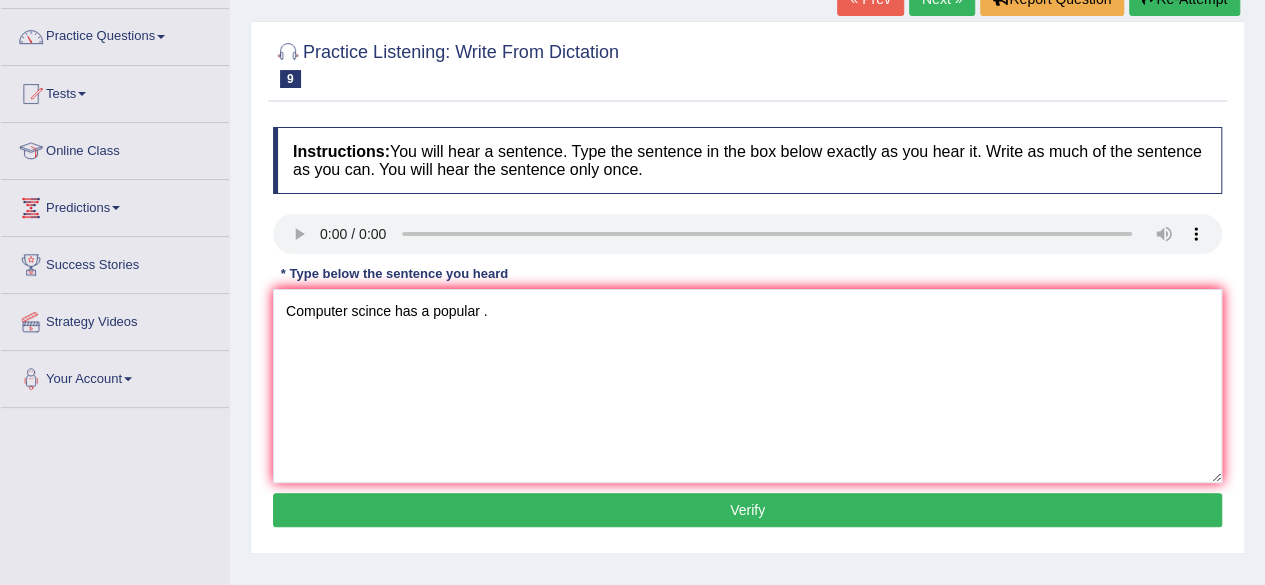 click on "Verify" at bounding box center [747, 510] 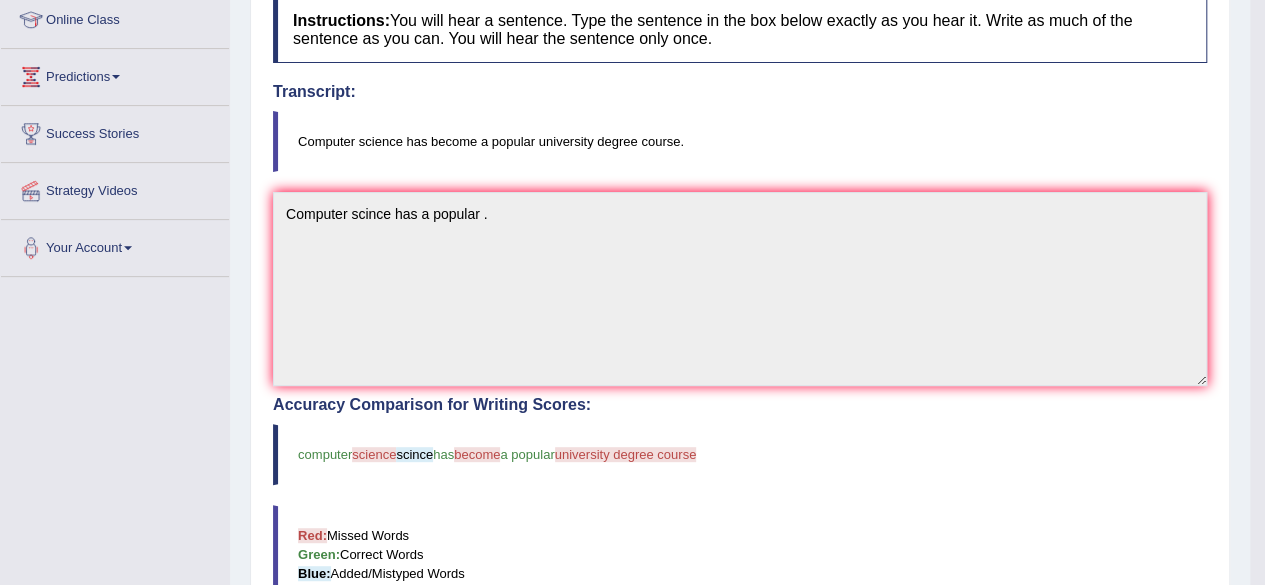 scroll, scrollTop: 282, scrollLeft: 0, axis: vertical 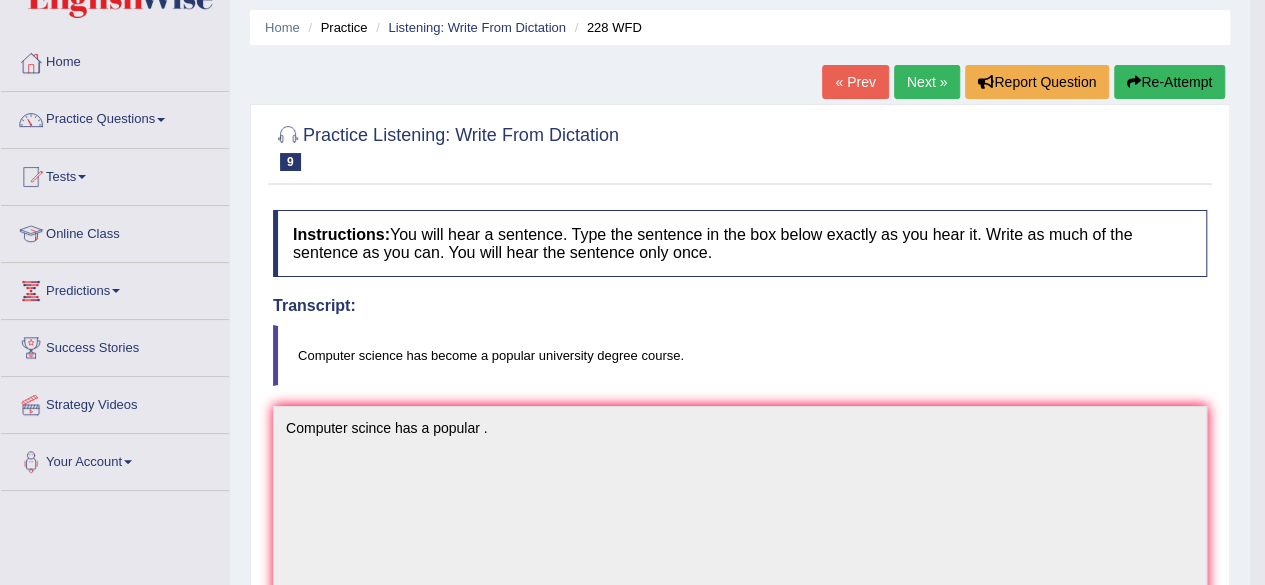 click on "Next »" at bounding box center (927, 82) 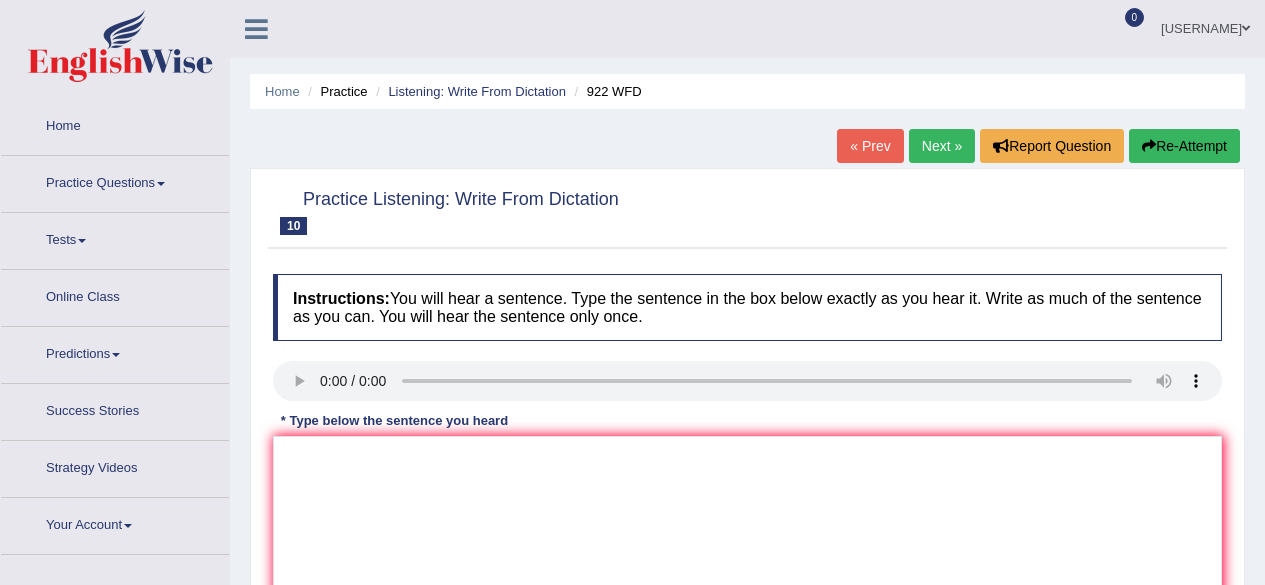 scroll, scrollTop: 0, scrollLeft: 0, axis: both 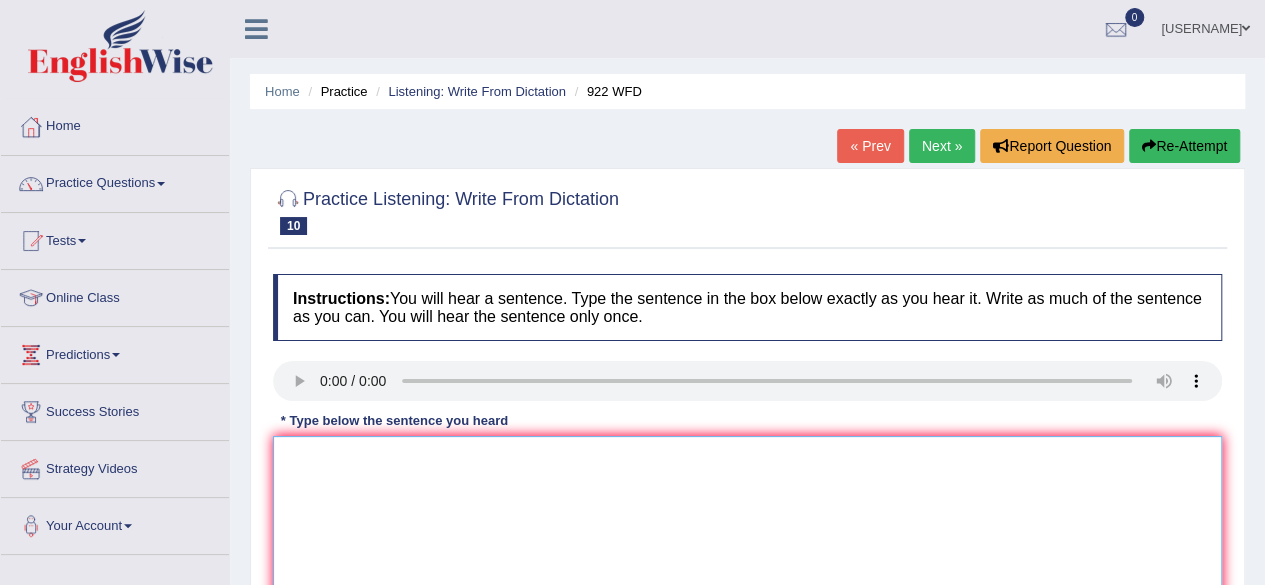 click at bounding box center [747, 533] 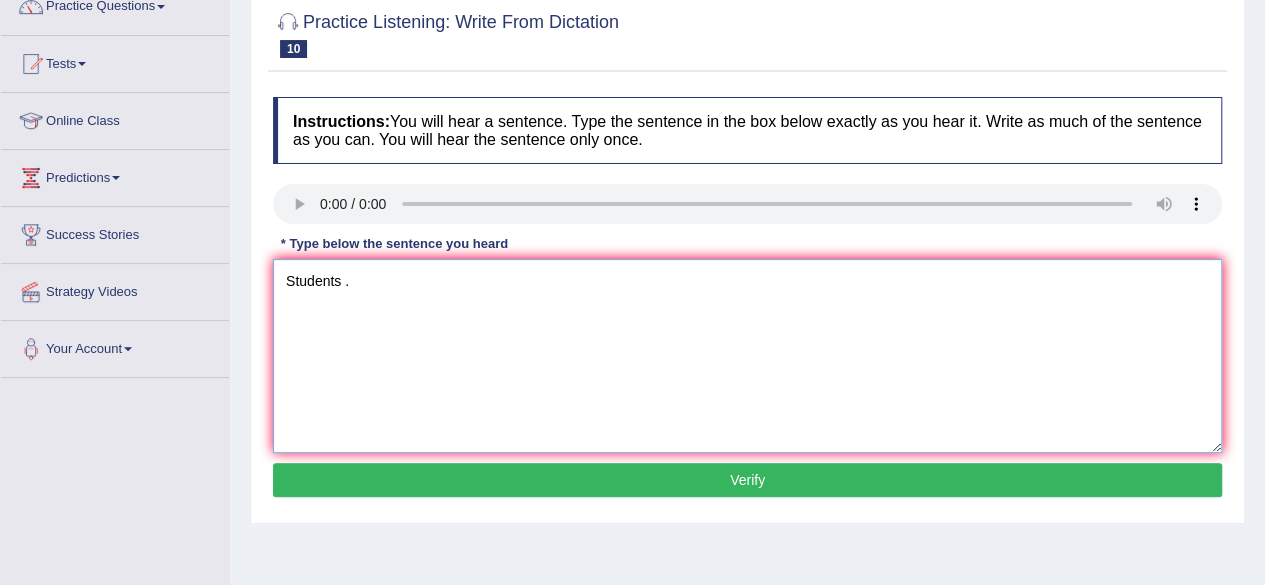 scroll, scrollTop: 180, scrollLeft: 0, axis: vertical 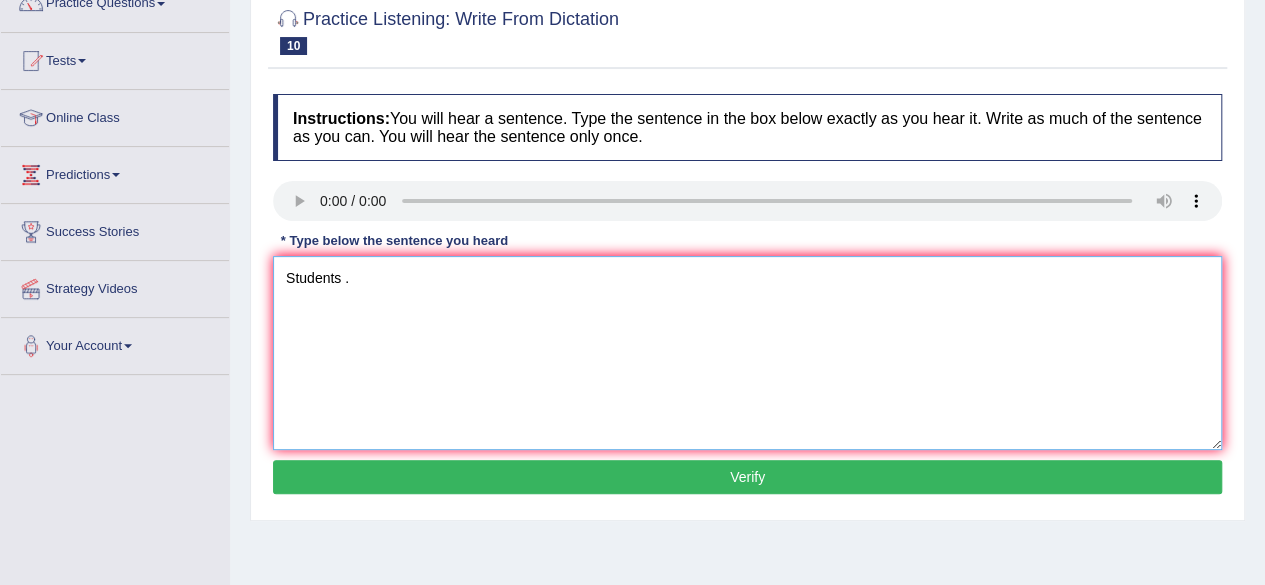 type on "Students ." 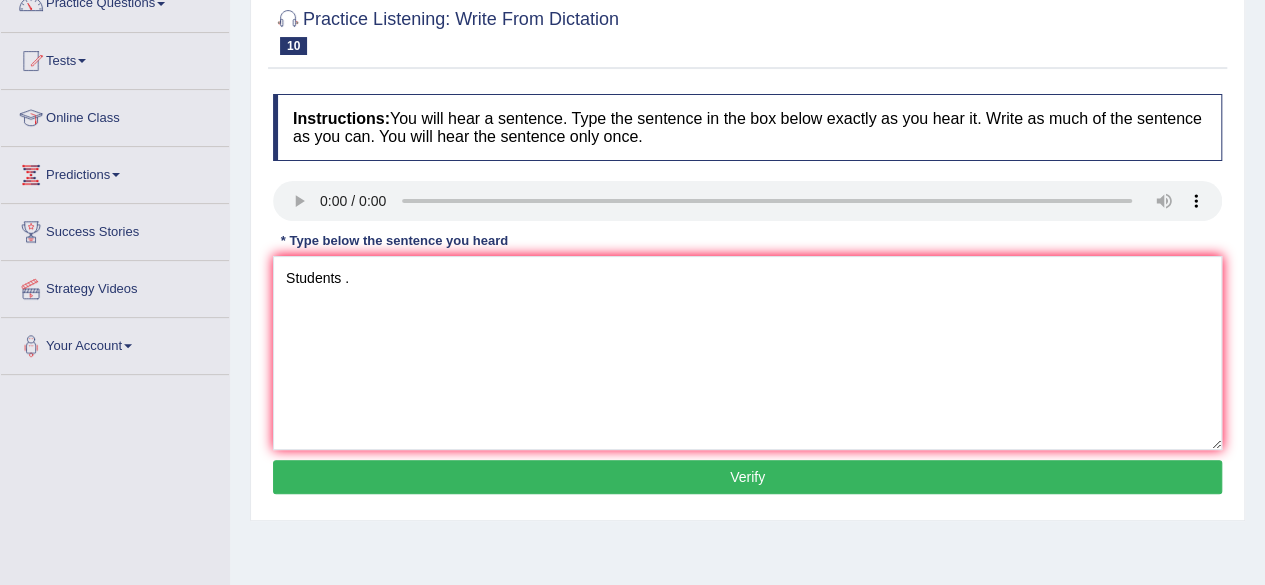 click on "Verify" at bounding box center (747, 477) 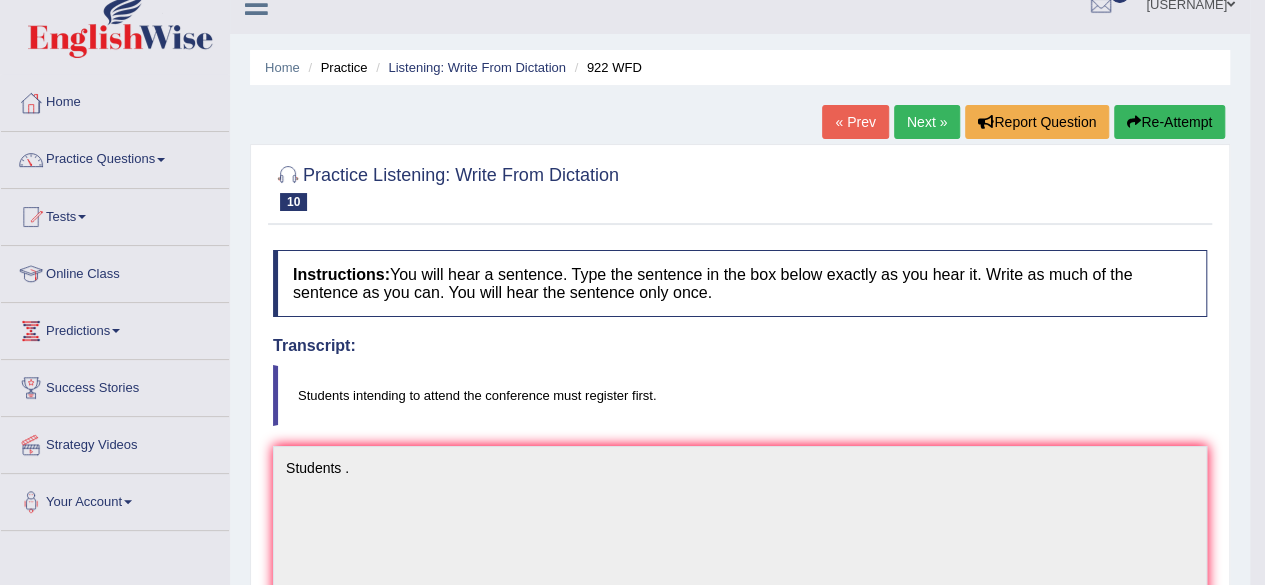 scroll, scrollTop: 10, scrollLeft: 0, axis: vertical 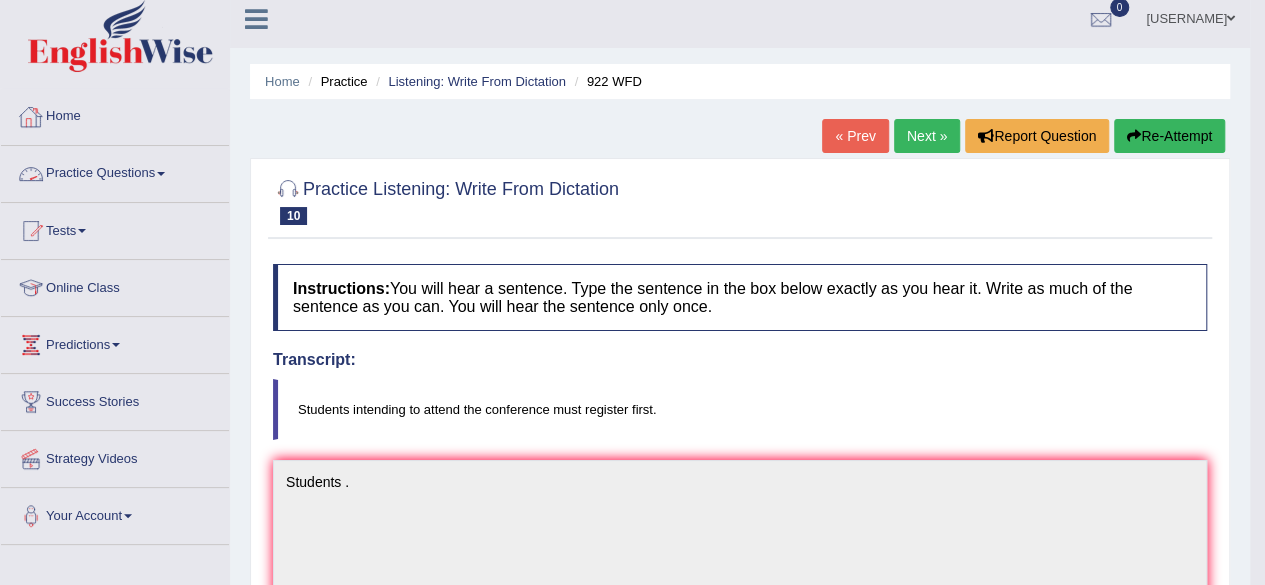 click on "Practice Questions" at bounding box center (115, 171) 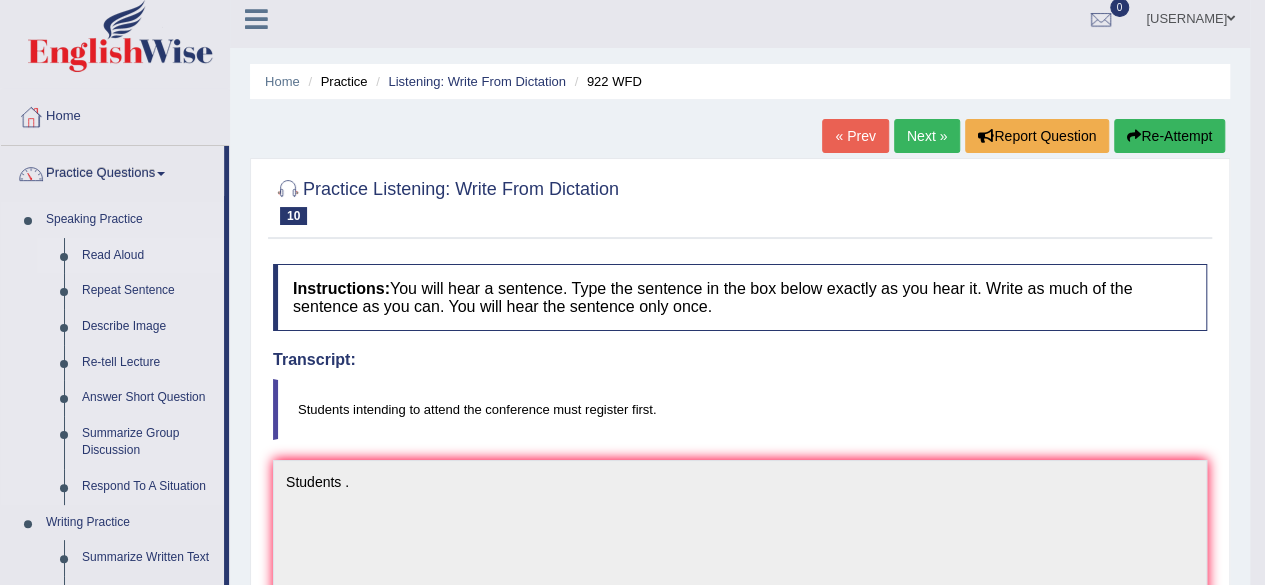 click on "Read Aloud" at bounding box center [148, 256] 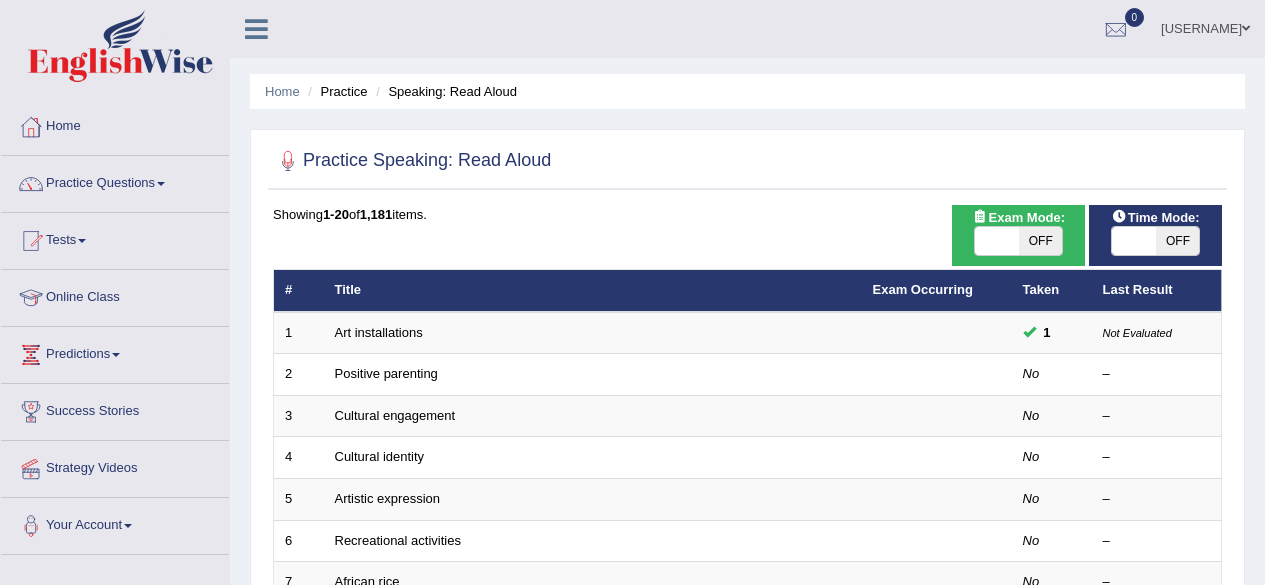 scroll, scrollTop: 0, scrollLeft: 0, axis: both 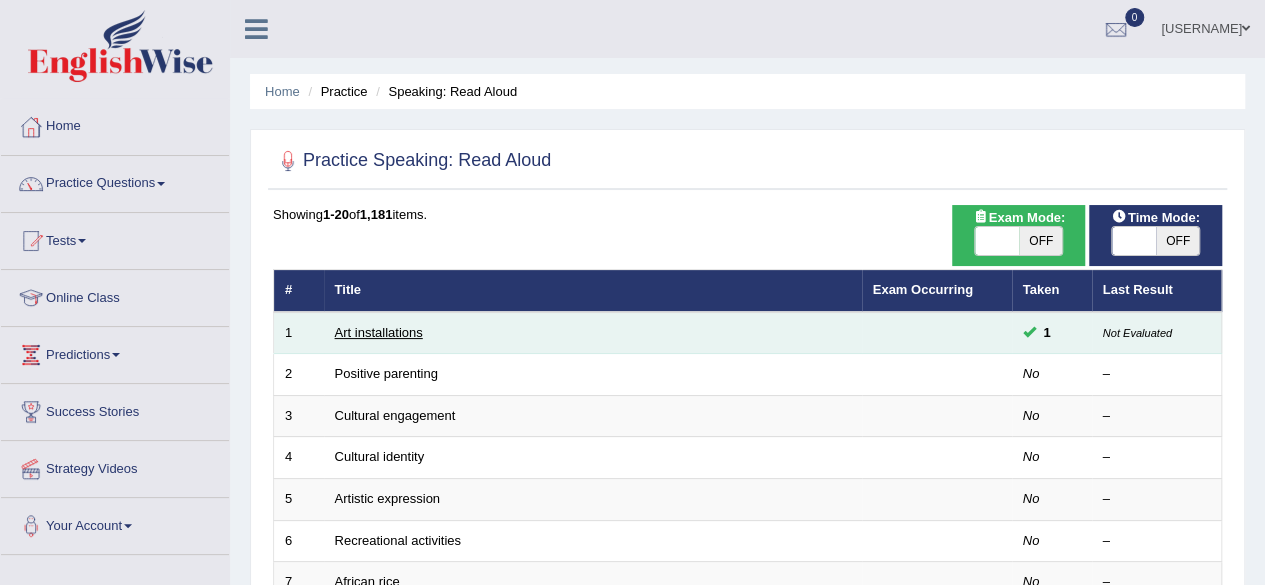 click on "Art installations" at bounding box center (379, 332) 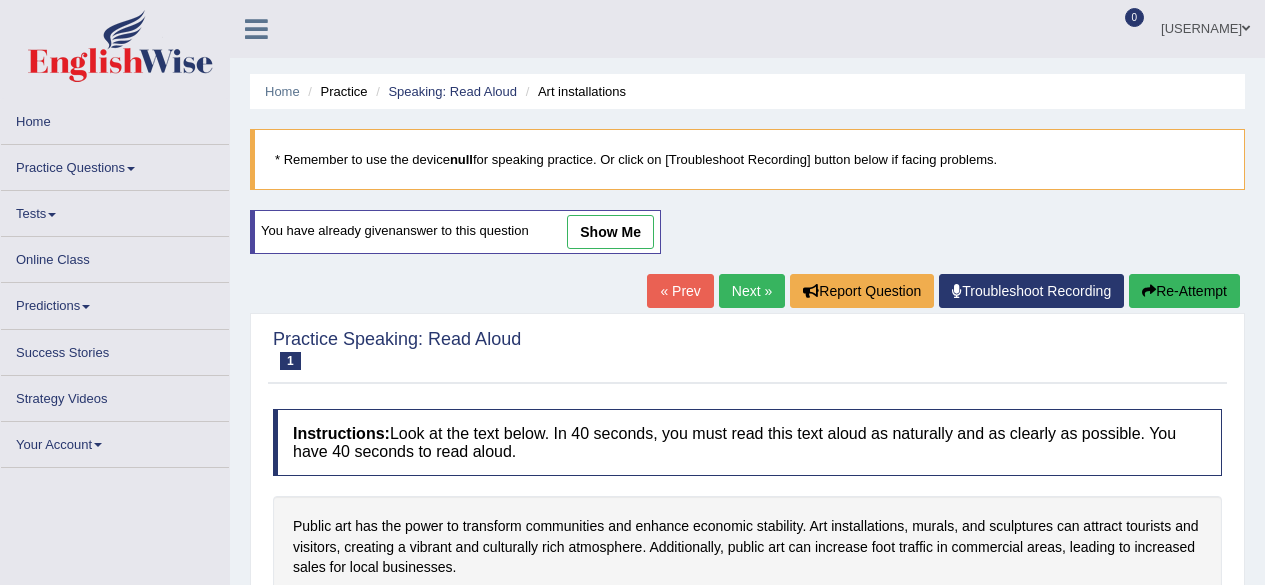 scroll, scrollTop: 0, scrollLeft: 0, axis: both 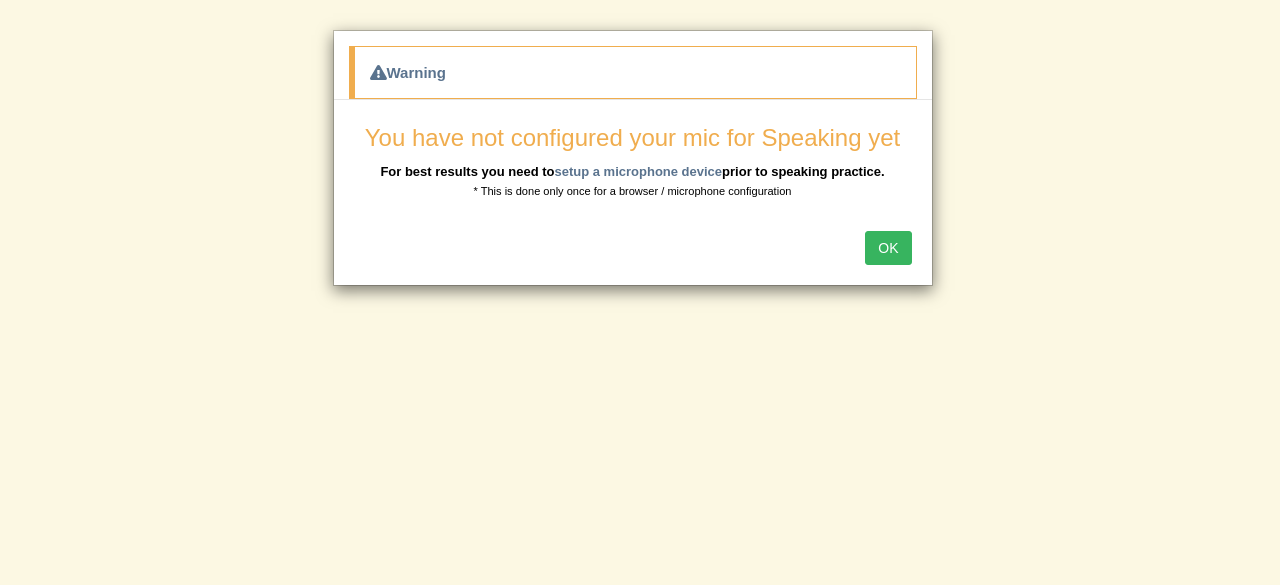 click on "OK" at bounding box center [888, 248] 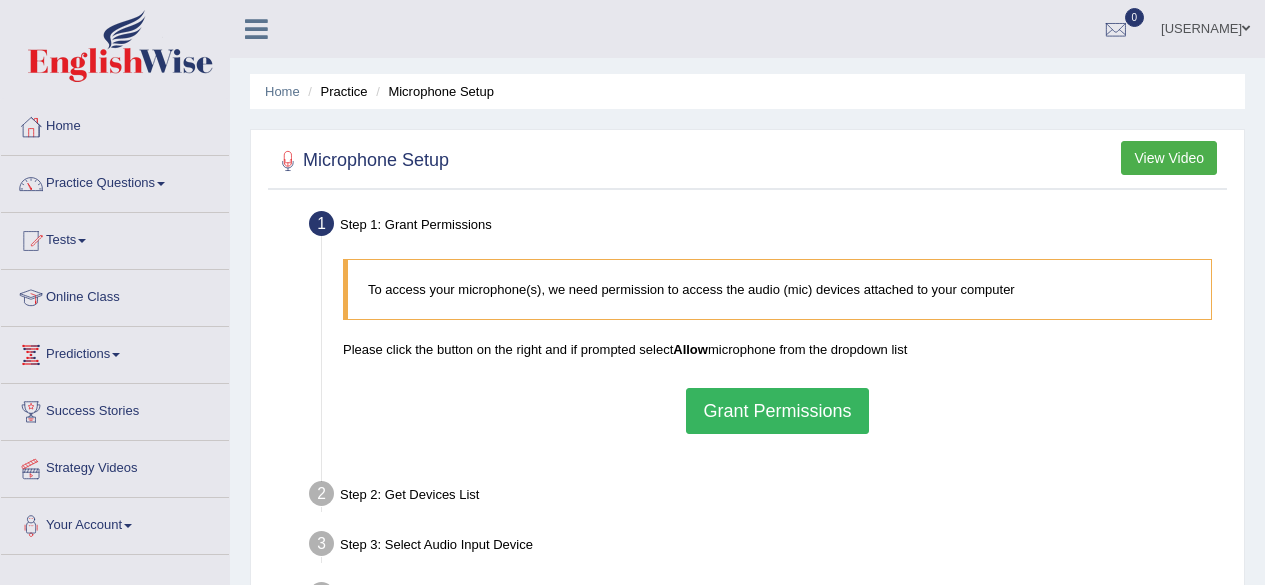 scroll, scrollTop: 0, scrollLeft: 0, axis: both 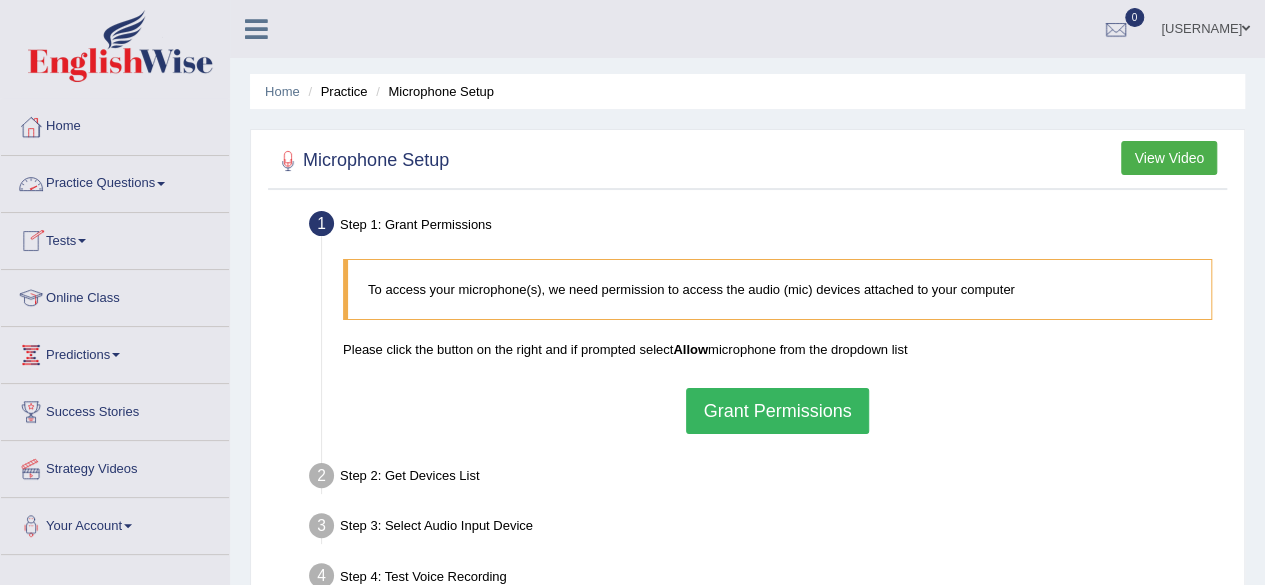 click on "Practice Questions" at bounding box center (115, 181) 